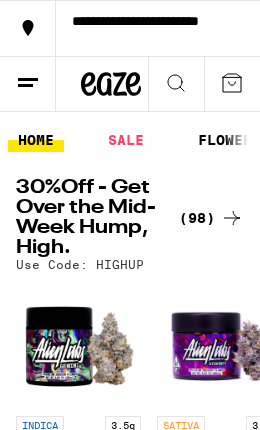 scroll, scrollTop: 0, scrollLeft: 0, axis: both 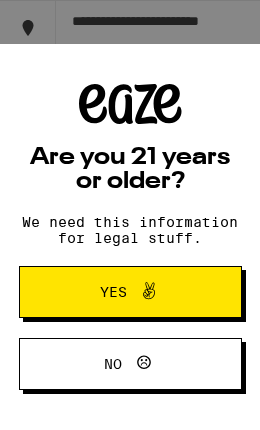click 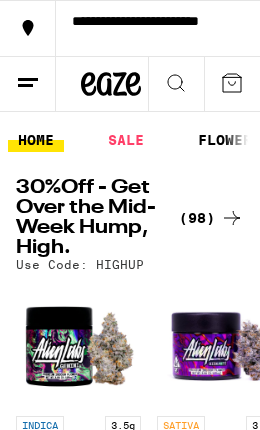 scroll, scrollTop: 0, scrollLeft: 0, axis: both 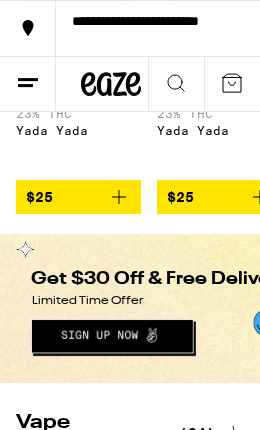 click 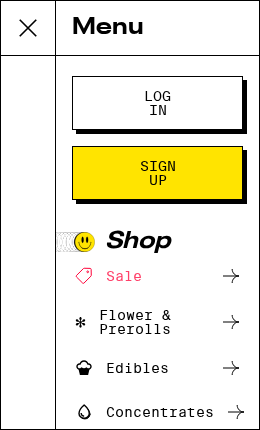 click on "Log In" at bounding box center [157, 103] 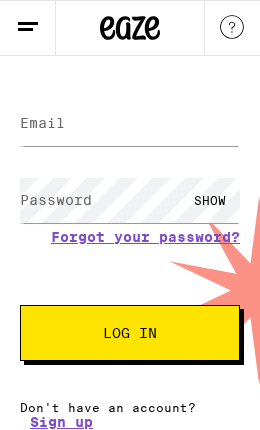 scroll, scrollTop: 0, scrollLeft: 0, axis: both 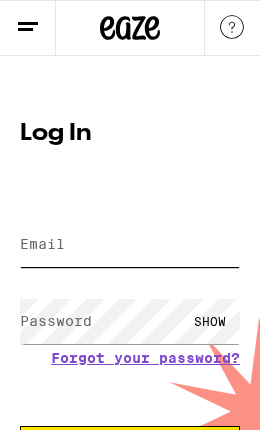 click on "Email" at bounding box center (130, 244) 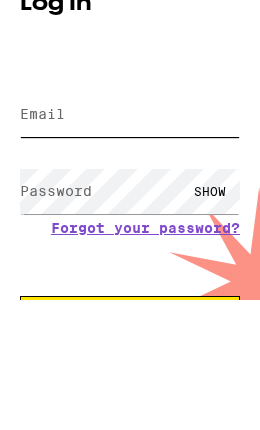 type on "[EMAIL]" 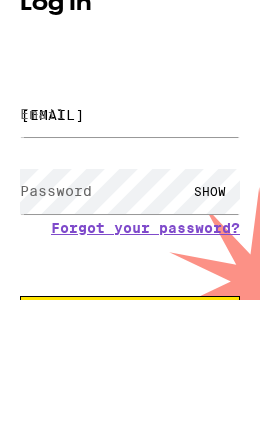 click on "Log In" at bounding box center (130, 454) 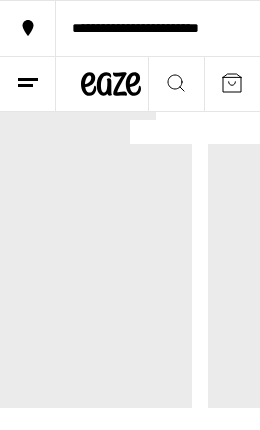 scroll, scrollTop: 0, scrollLeft: 0, axis: both 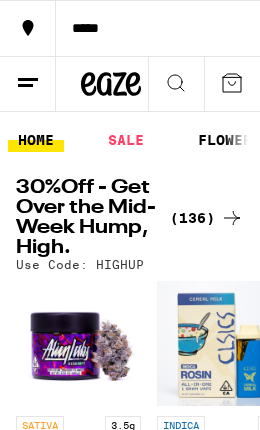click 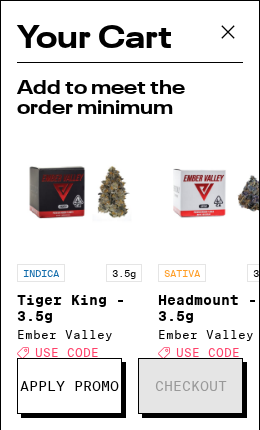 scroll, scrollTop: 0, scrollLeft: 0, axis: both 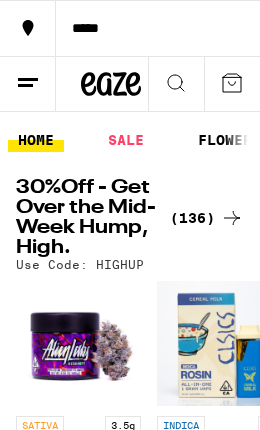 click 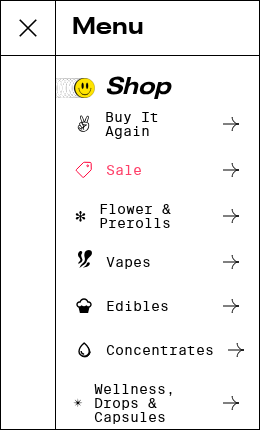 click on "Buy It Again" at bounding box center (140, 124) 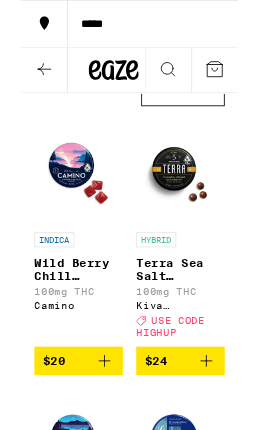 scroll, scrollTop: 112, scrollLeft: 0, axis: vertical 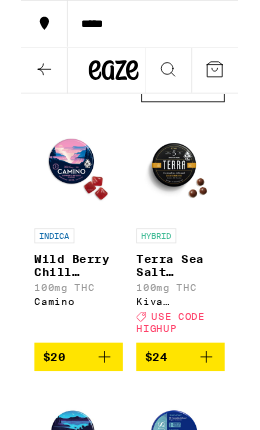 click 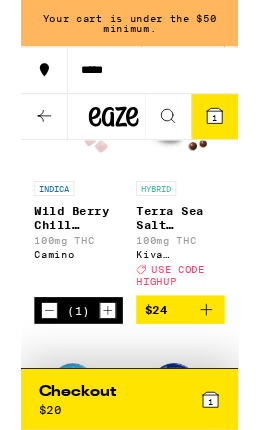 click 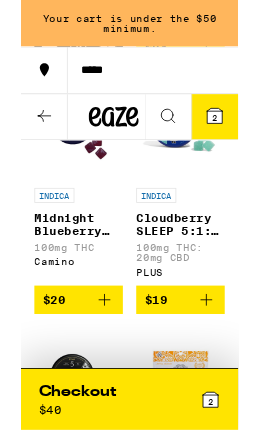 scroll, scrollTop: 539, scrollLeft: 0, axis: vertical 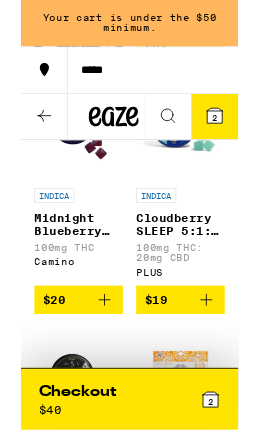 click 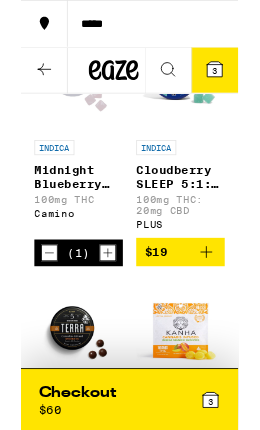 click at bounding box center [104, 303] 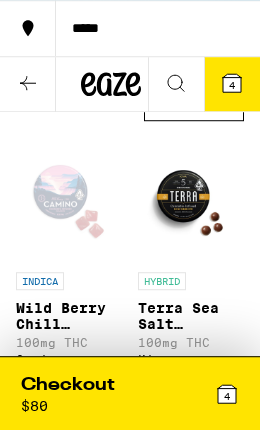 scroll, scrollTop: 113, scrollLeft: 0, axis: vertical 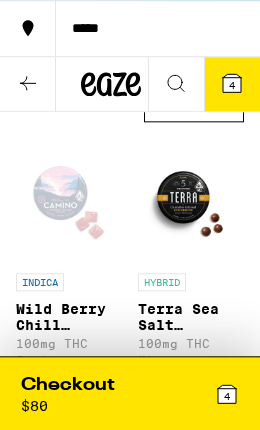 click on "4" at bounding box center (184, 393) 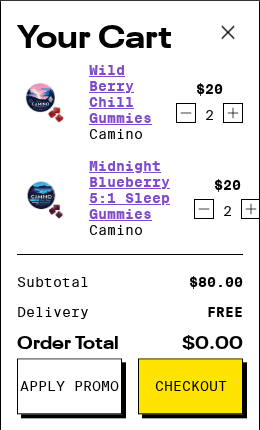 scroll, scrollTop: 113, scrollLeft: 0, axis: vertical 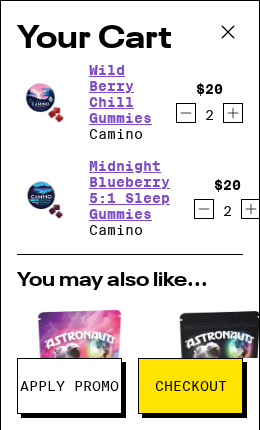 click on "Apply Promo" at bounding box center [69, 386] 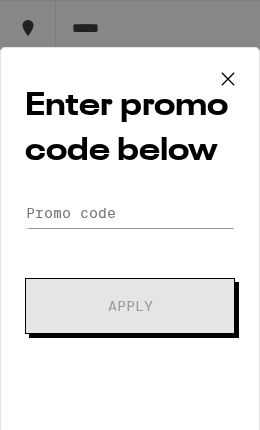 click 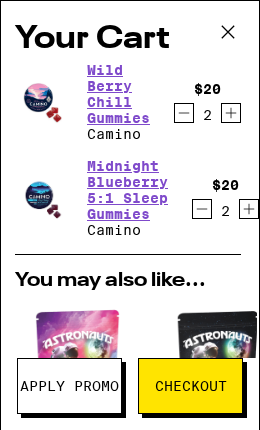 scroll, scrollTop: 0, scrollLeft: 19, axis: horizontal 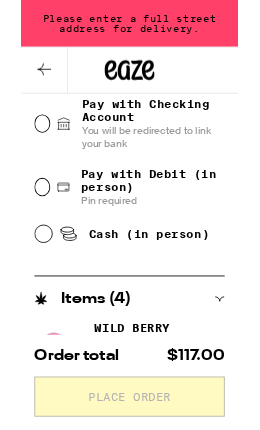 click on "Cash (in person)" at bounding box center [27, 280] 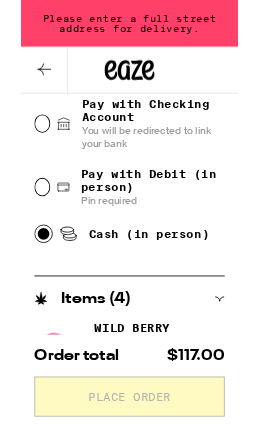 radio on "true" 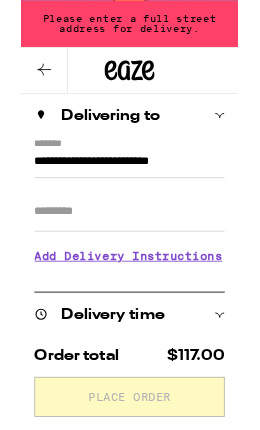 scroll, scrollTop: 170, scrollLeft: 0, axis: vertical 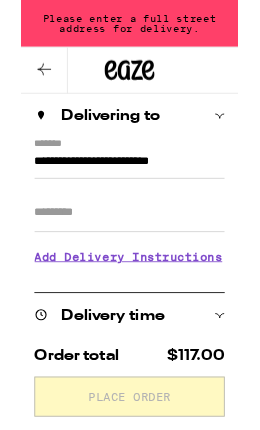 click on "**********" at bounding box center (130, 198) 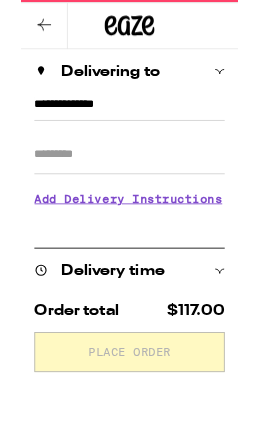 scroll, scrollTop: 224, scrollLeft: 0, axis: vertical 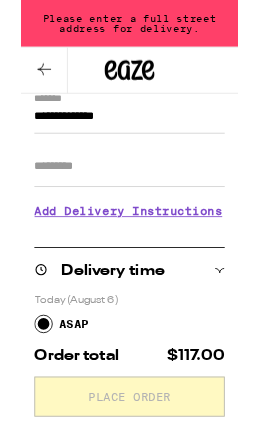 click on "Apt/Suite" at bounding box center (130, 200) 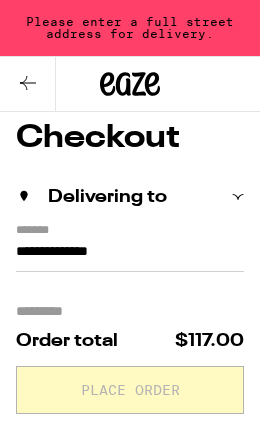 click on "**********" at bounding box center (130, 256) 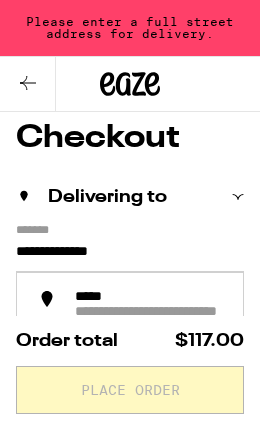 scroll, scrollTop: 111, scrollLeft: 0, axis: vertical 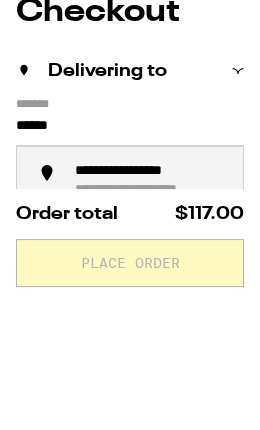click on "**********" at bounding box center (152, 299) 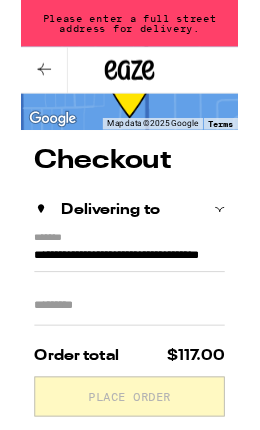 scroll, scrollTop: 60, scrollLeft: 0, axis: vertical 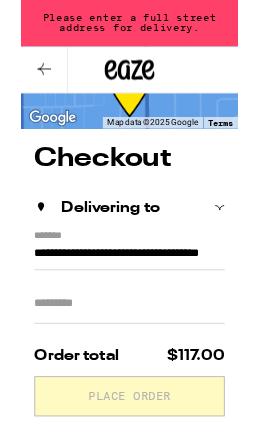 click on "**********" at bounding box center (130, 308) 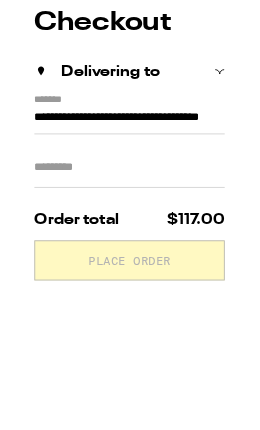 scroll, scrollTop: 224, scrollLeft: 0, axis: vertical 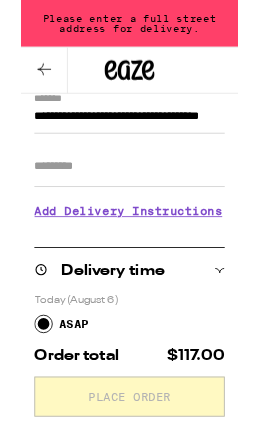 click on "**********" at bounding box center (130, 144) 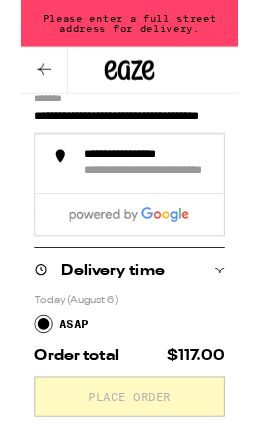 scroll, scrollTop: 223, scrollLeft: 0, axis: vertical 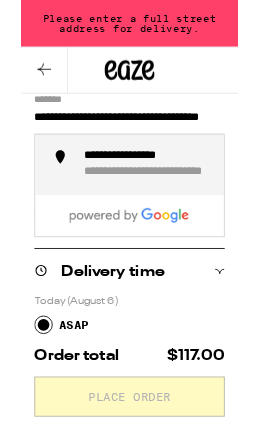 click on "**********" at bounding box center (201, 206) 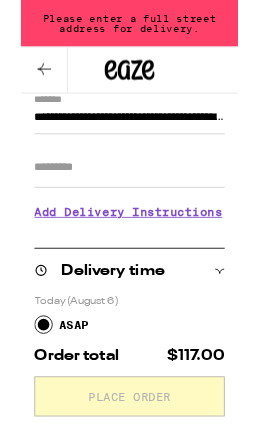 type on "**********" 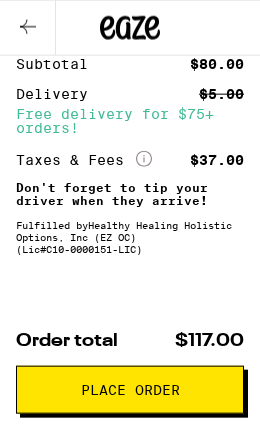scroll, scrollTop: 1309, scrollLeft: 0, axis: vertical 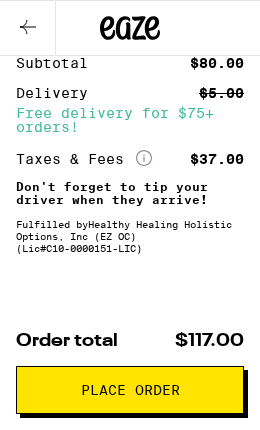 click on "Place Order" at bounding box center [130, 390] 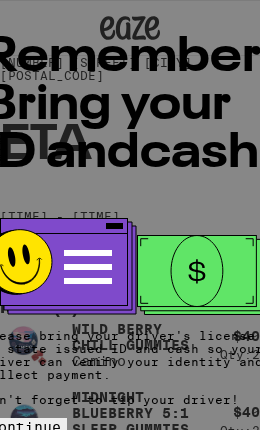 scroll, scrollTop: 46, scrollLeft: 0, axis: vertical 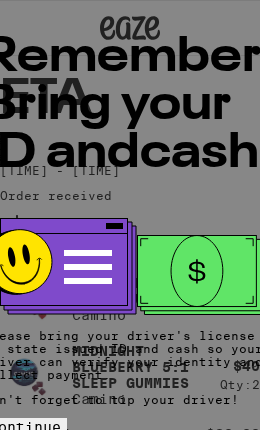 click on "Continue" at bounding box center [25, 427] 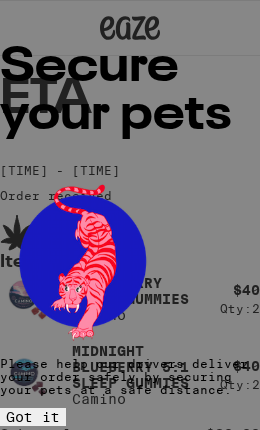 click on "Got it" at bounding box center [33, 417] 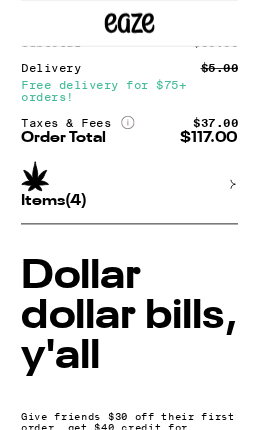 scroll, scrollTop: 430, scrollLeft: 0, axis: vertical 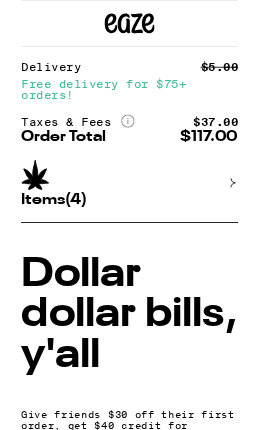 click on "Earn Eaze Credit" at bounding box center (78, 556) 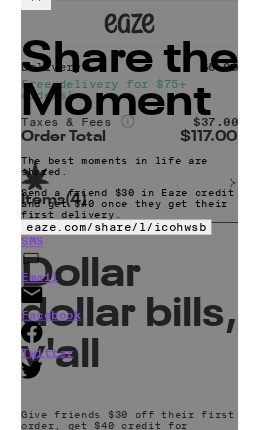 scroll, scrollTop: 0, scrollLeft: 21, axis: horizontal 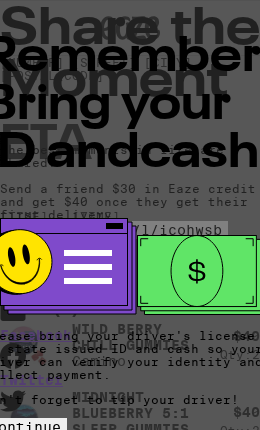 click on "Continue" at bounding box center (25, 427) 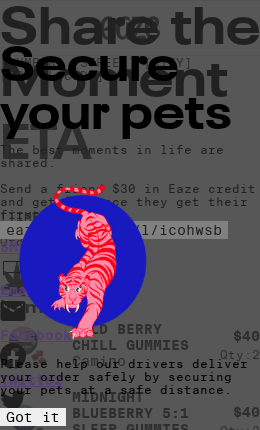 click on "Got it" at bounding box center [33, 417] 